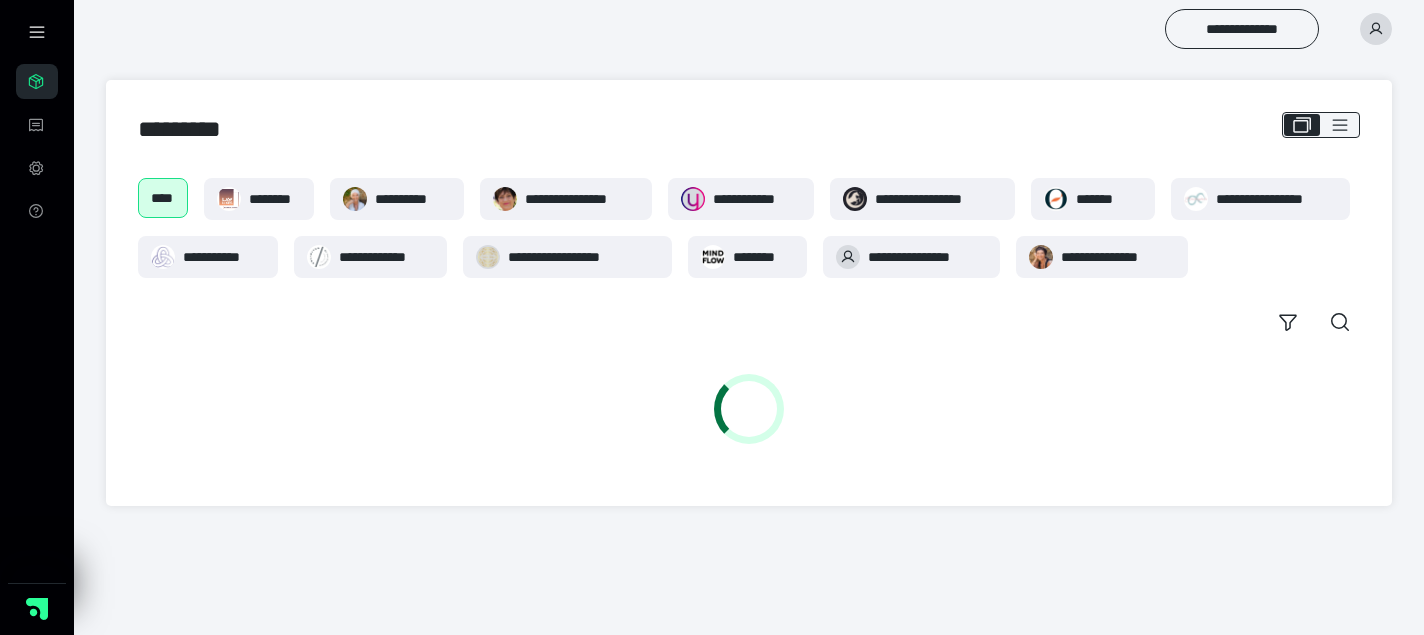 scroll, scrollTop: 0, scrollLeft: 0, axis: both 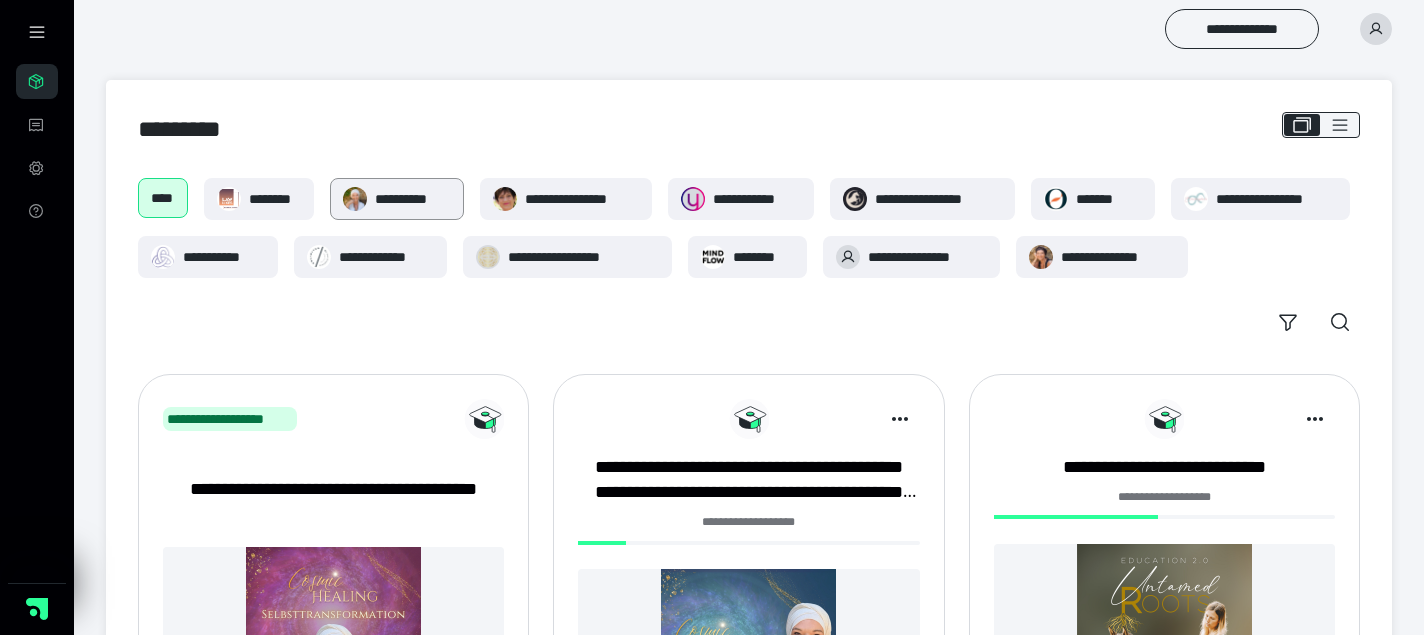 click on "**********" at bounding box center (413, 199) 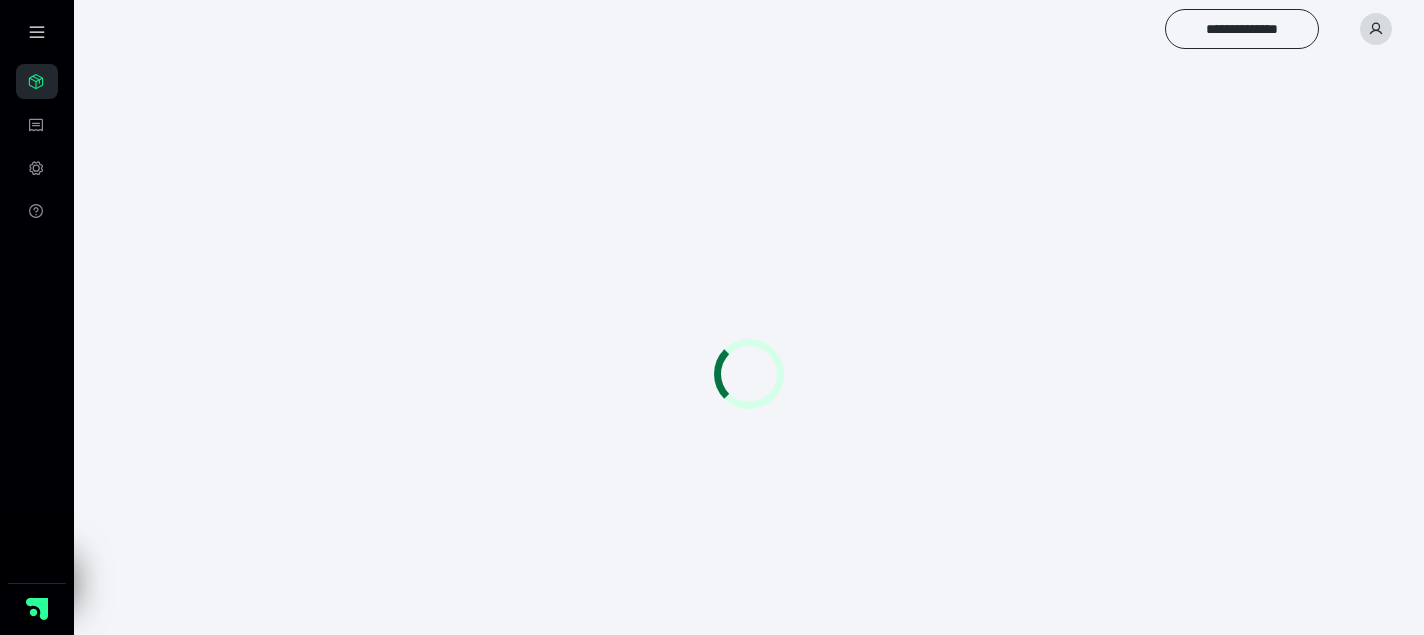scroll, scrollTop: 0, scrollLeft: 0, axis: both 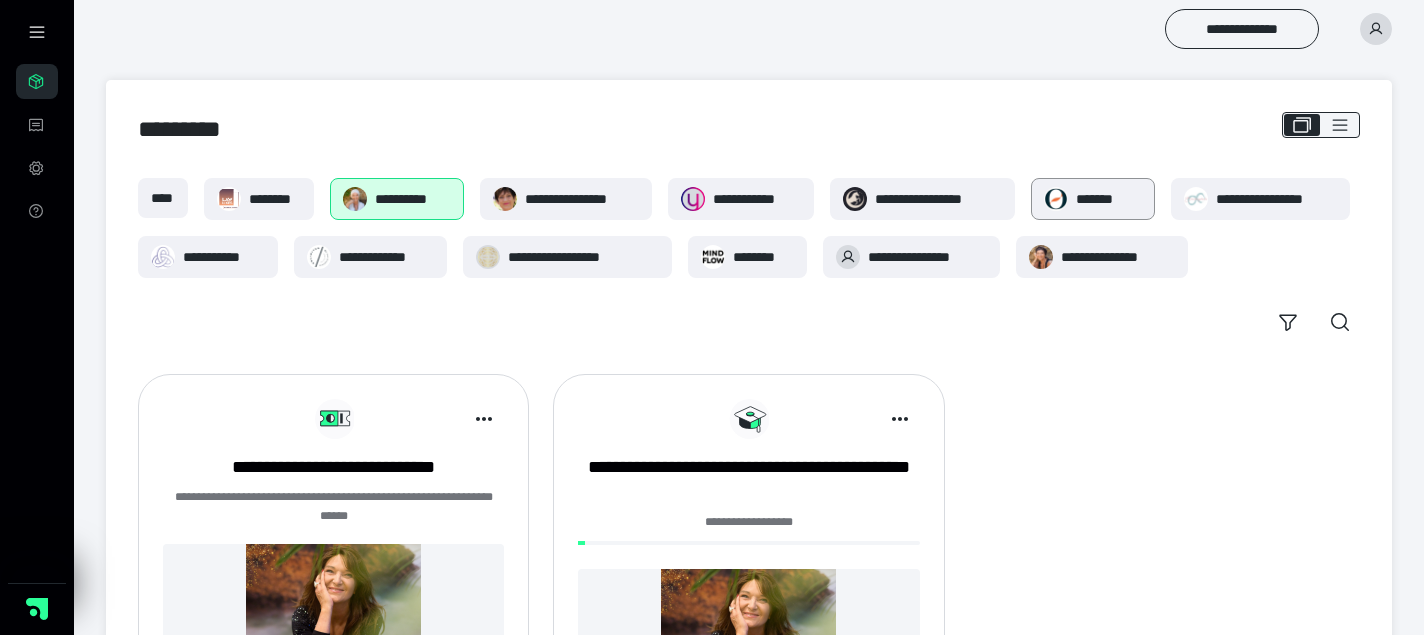 click on "*******" at bounding box center [1108, 199] 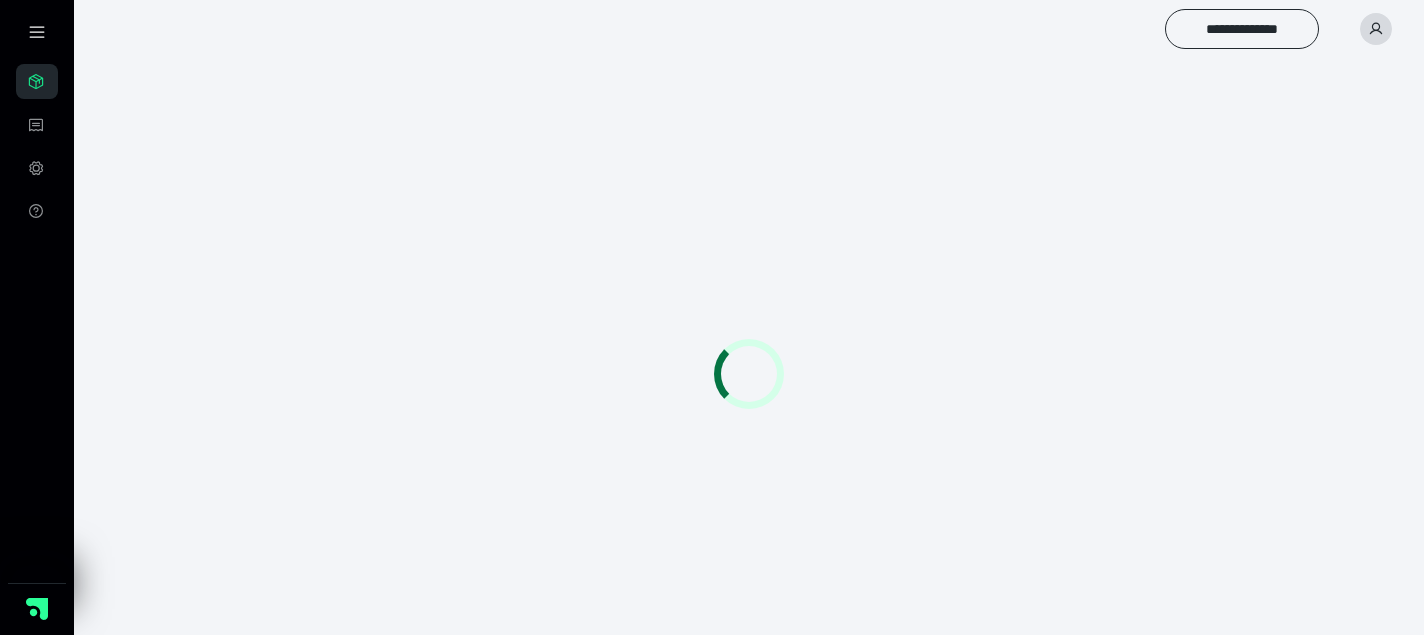 scroll, scrollTop: 0, scrollLeft: 0, axis: both 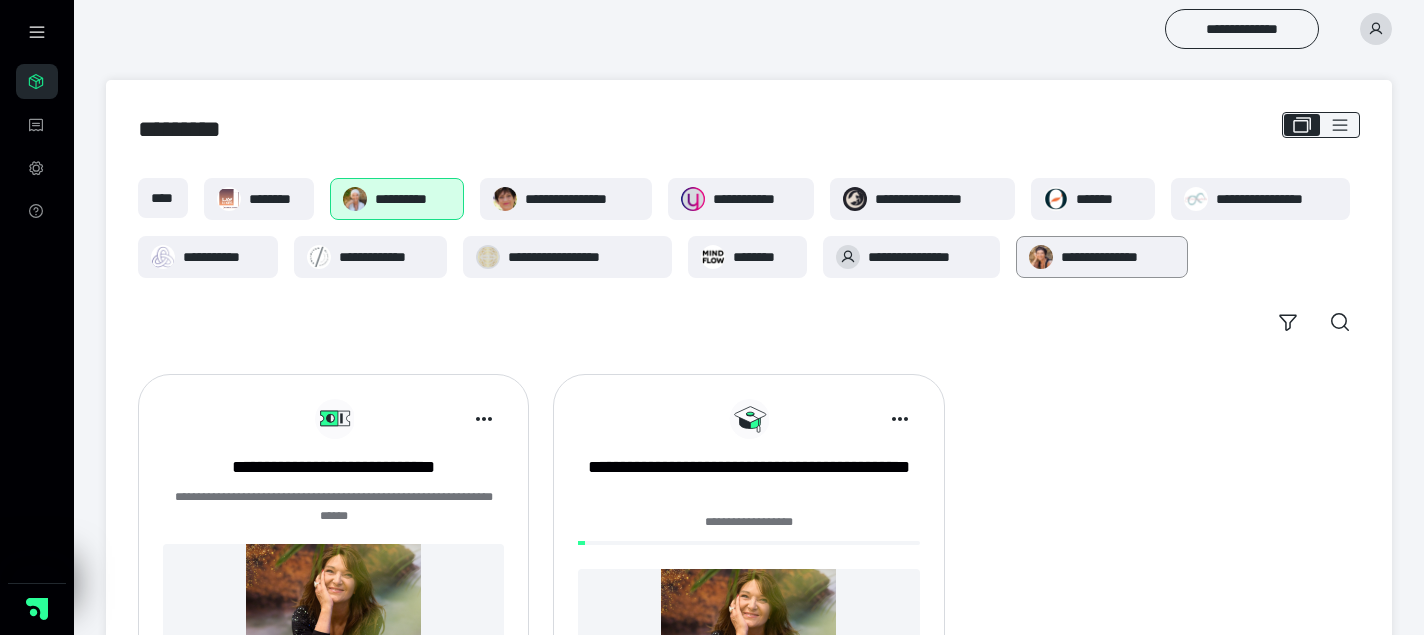 click on "**********" at bounding box center (1118, 257) 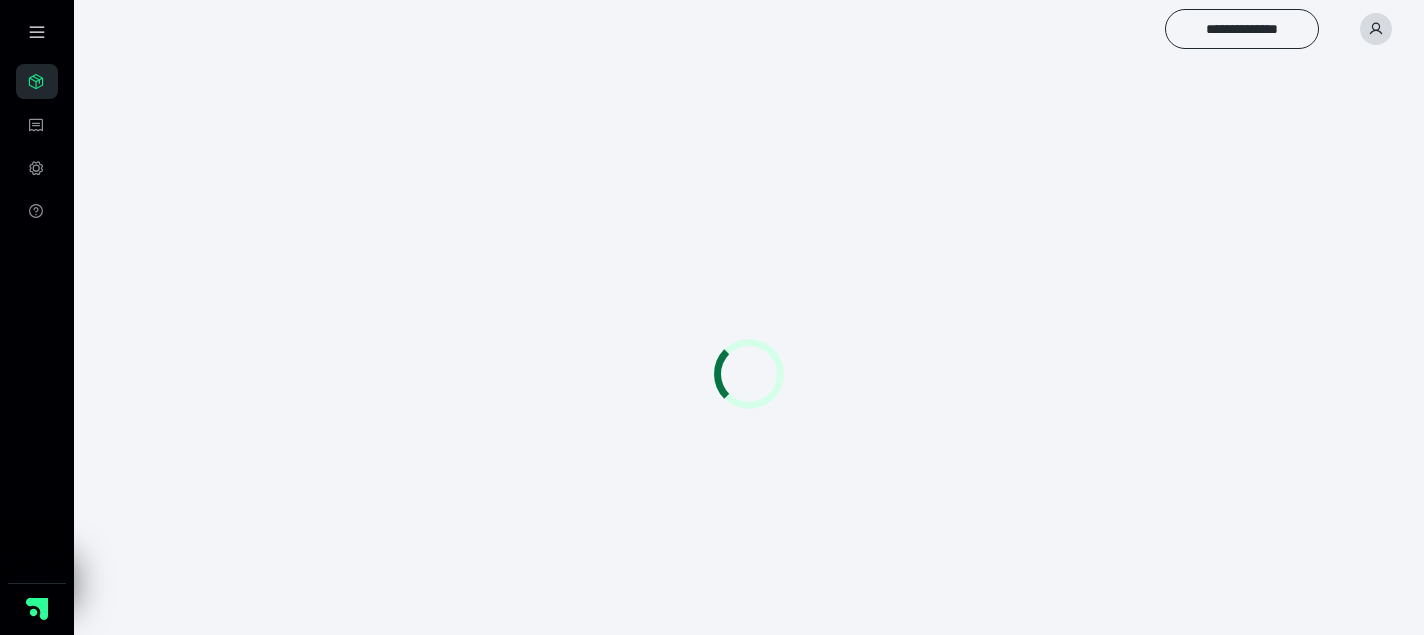 scroll, scrollTop: 0, scrollLeft: 0, axis: both 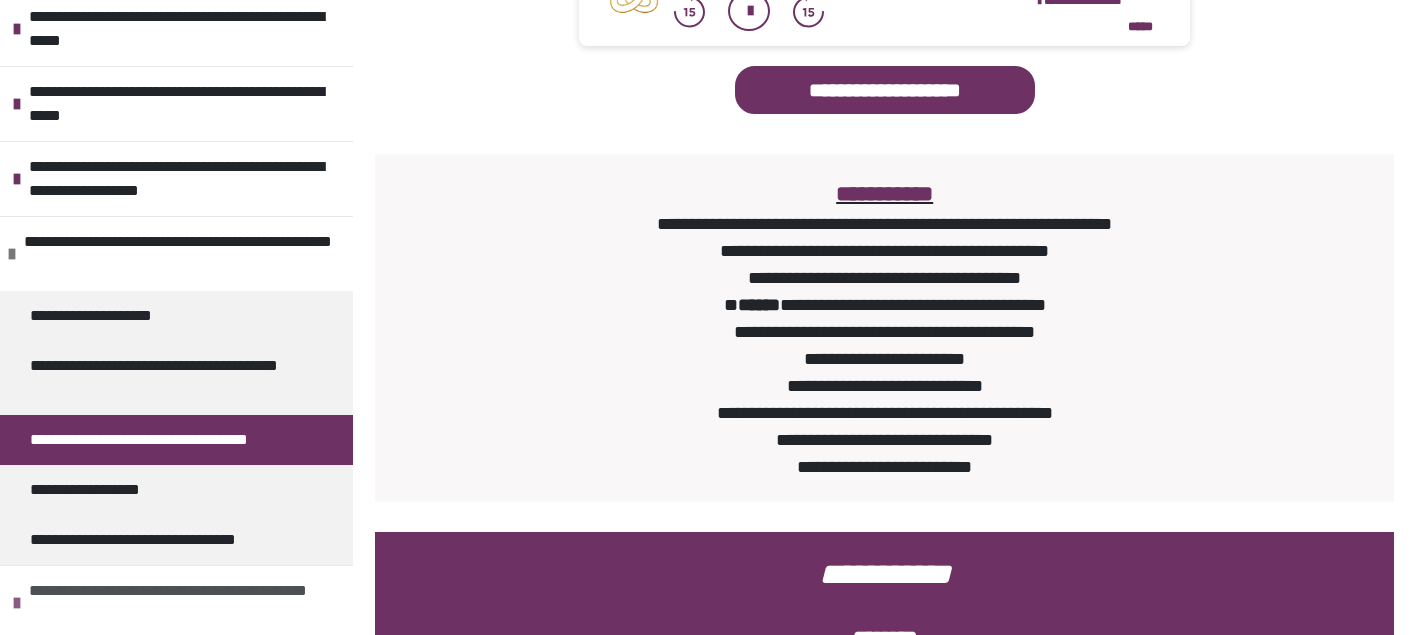 click on "**********" at bounding box center (186, 603) 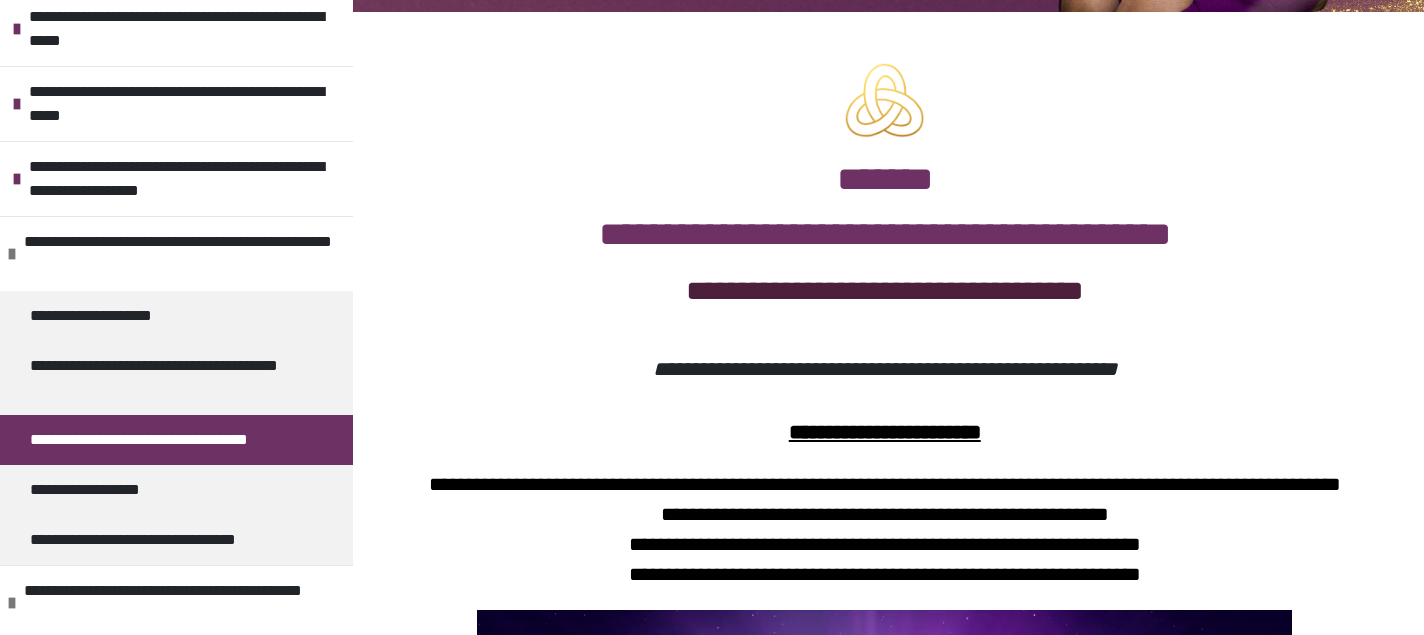 scroll, scrollTop: 229, scrollLeft: 0, axis: vertical 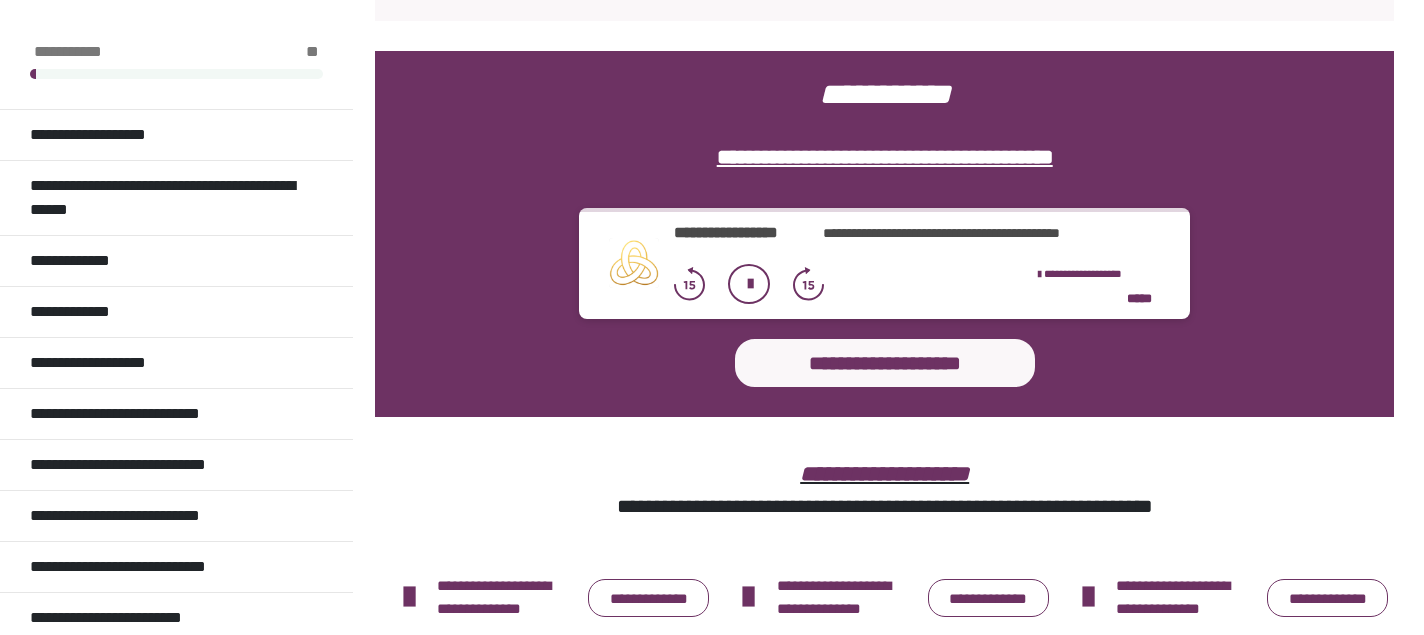click at bounding box center (749, 284) 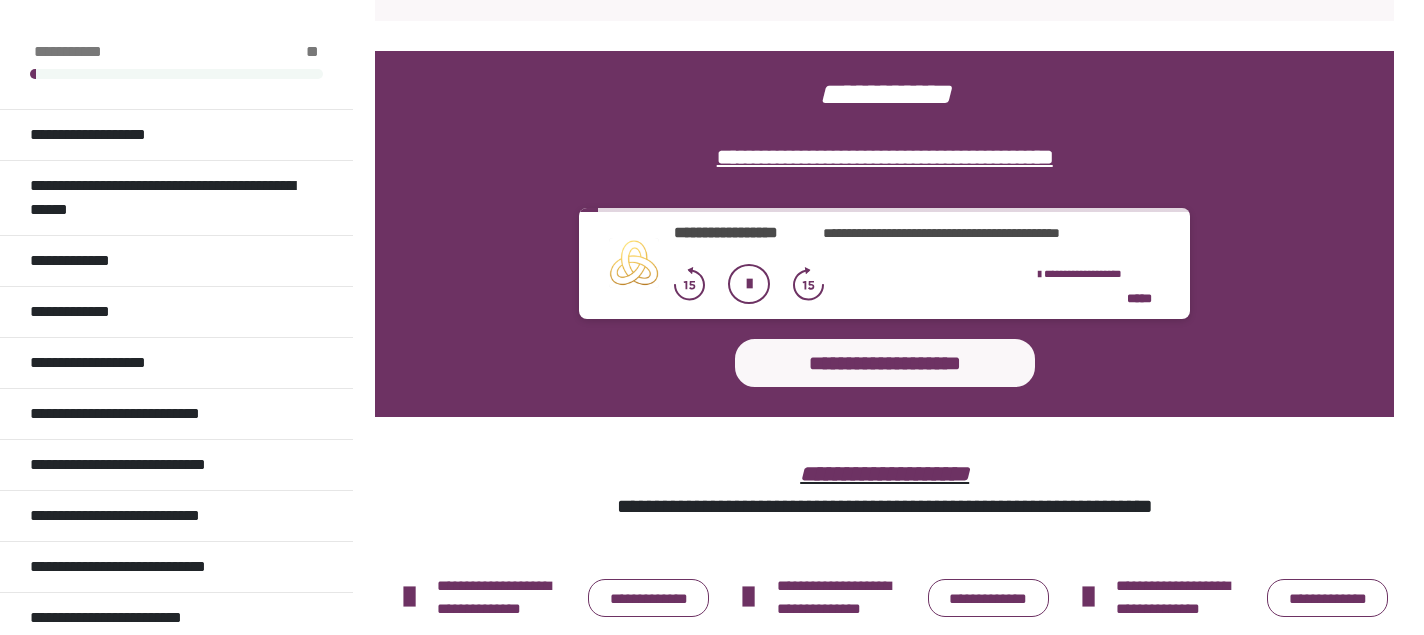click at bounding box center [749, 284] 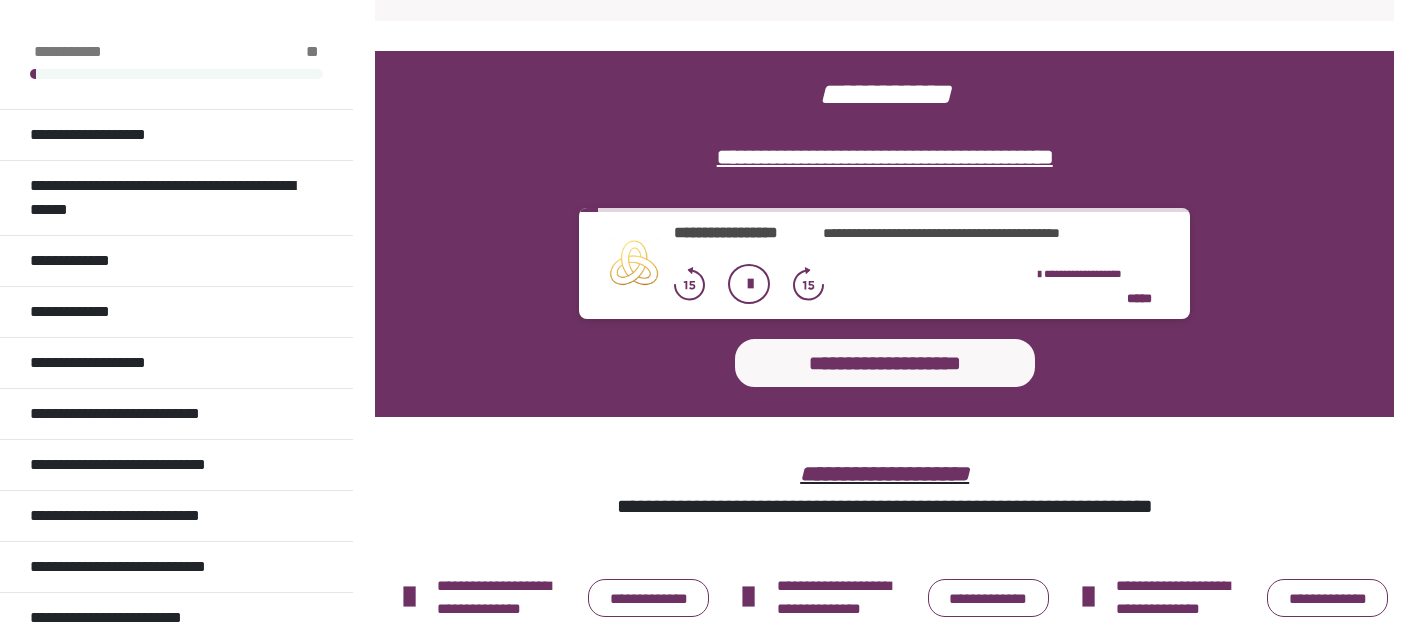 click at bounding box center [749, 284] 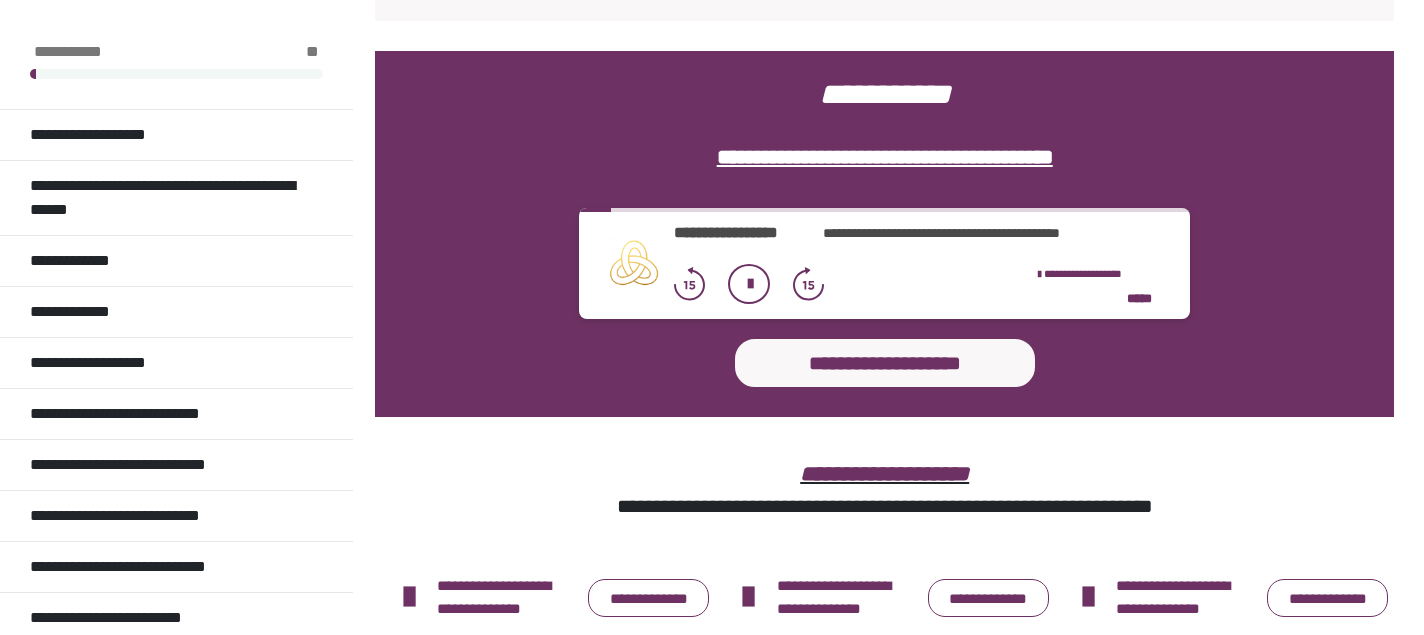 click at bounding box center [749, 284] 